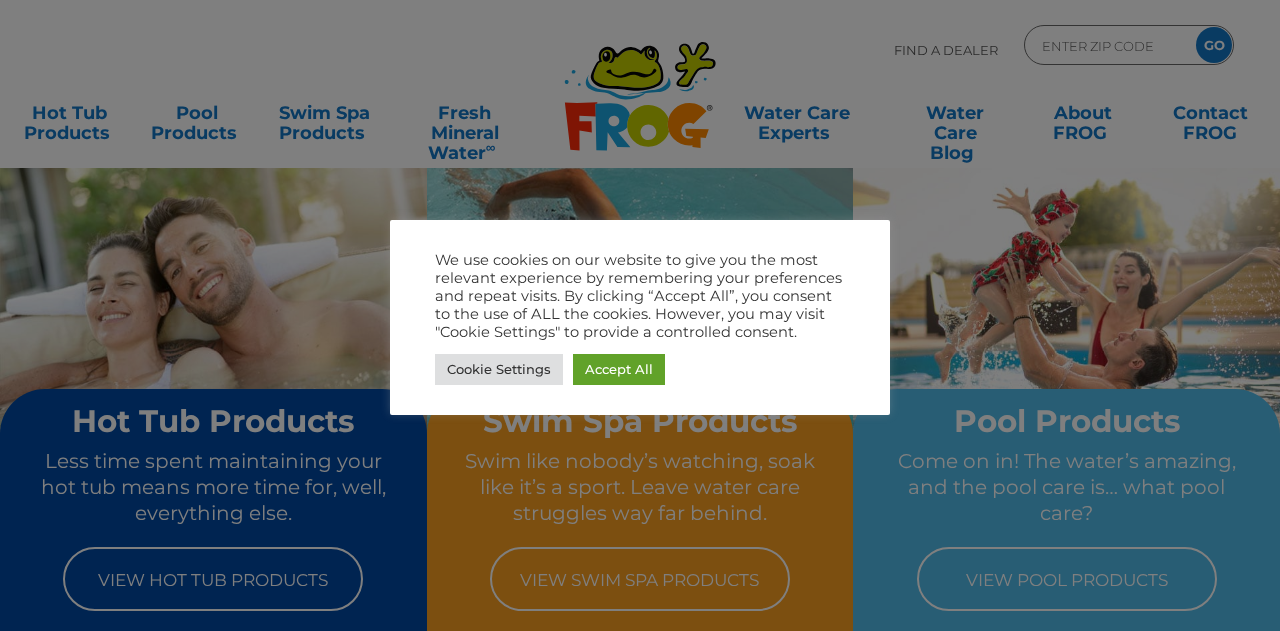 scroll, scrollTop: 0, scrollLeft: 0, axis: both 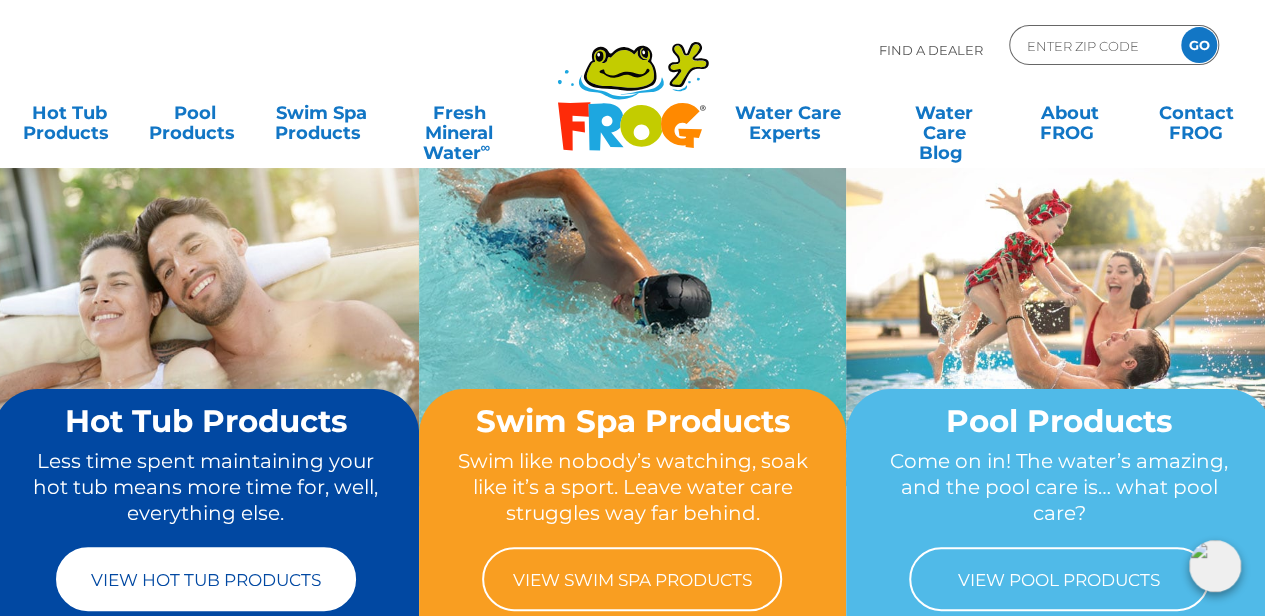 click on "View Hot Tub Products" at bounding box center [206, 579] 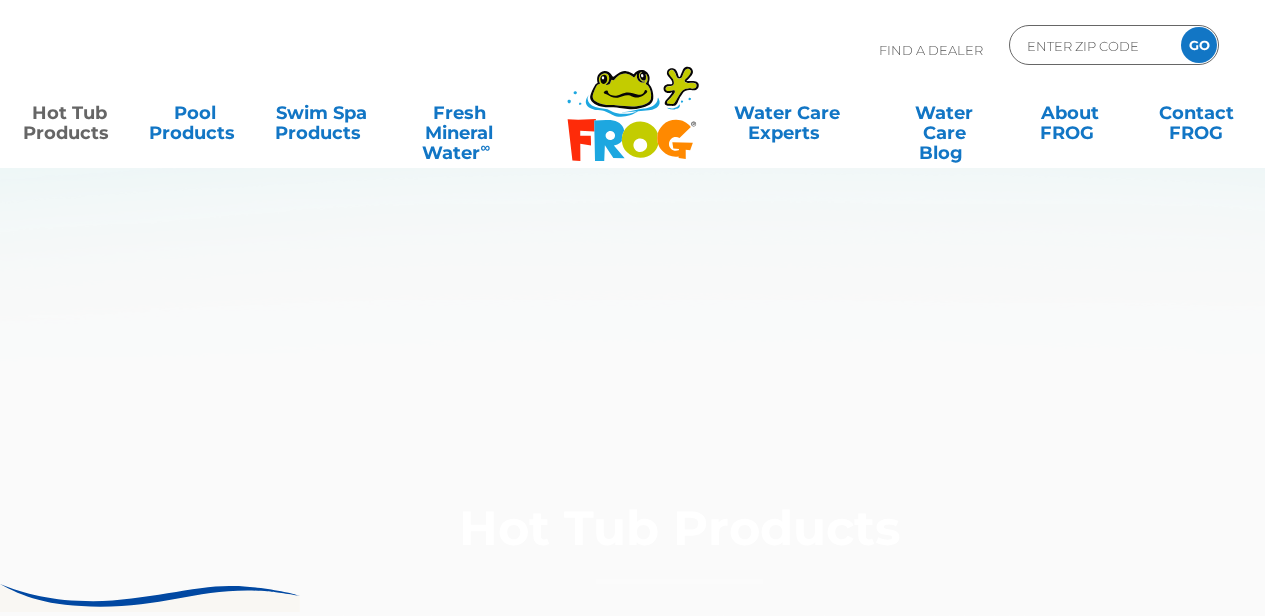 scroll, scrollTop: 0, scrollLeft: 0, axis: both 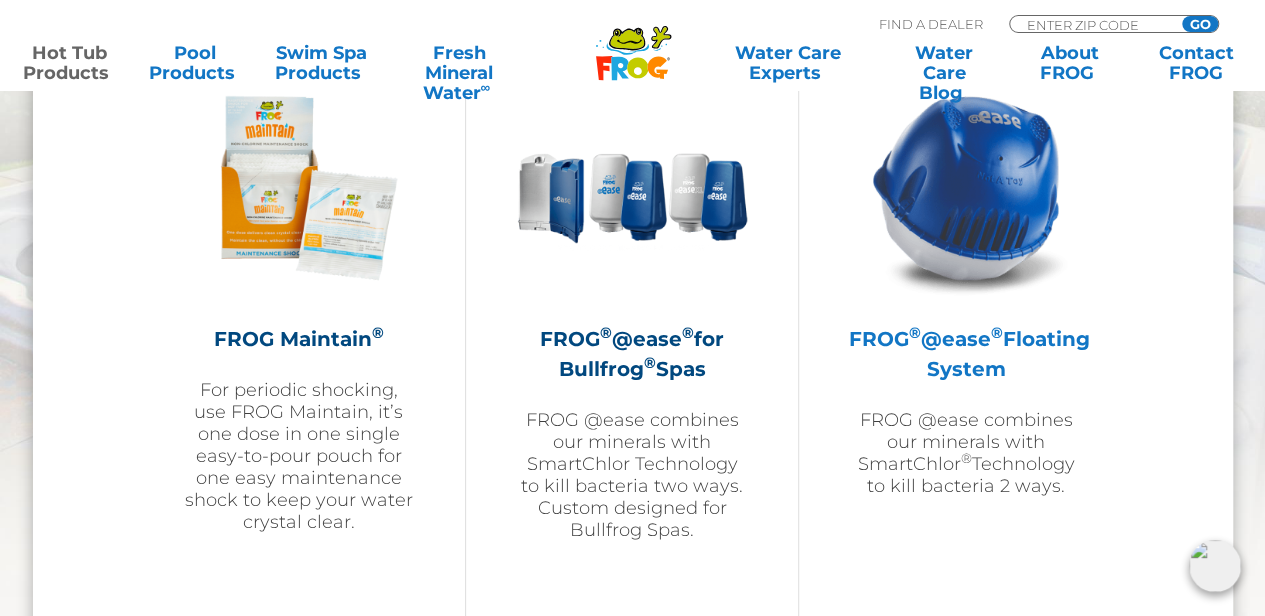 click on "FROG ®  @ease ®  Floating System" at bounding box center [965, 354] 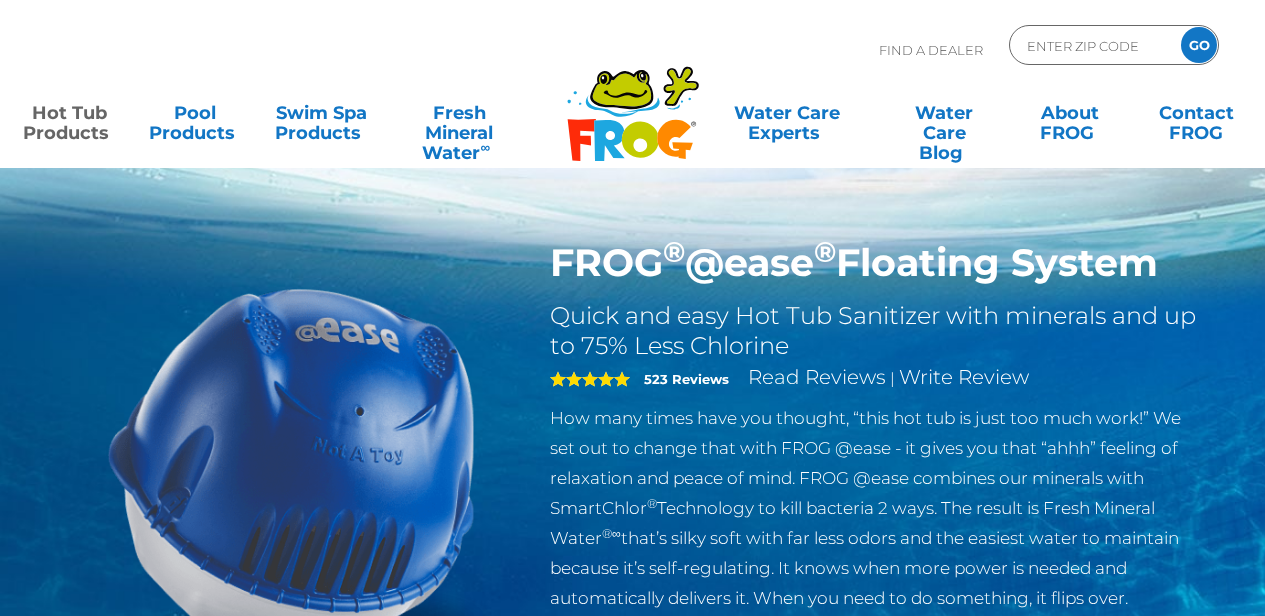 scroll, scrollTop: 0, scrollLeft: 0, axis: both 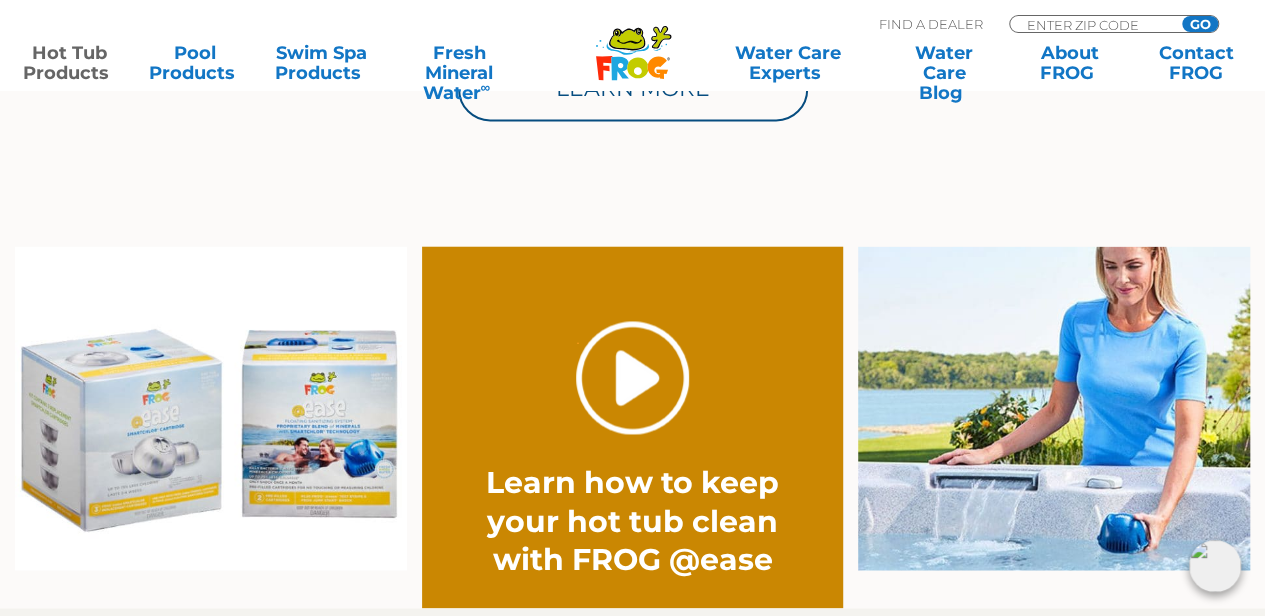 click on "." at bounding box center (632, 377) 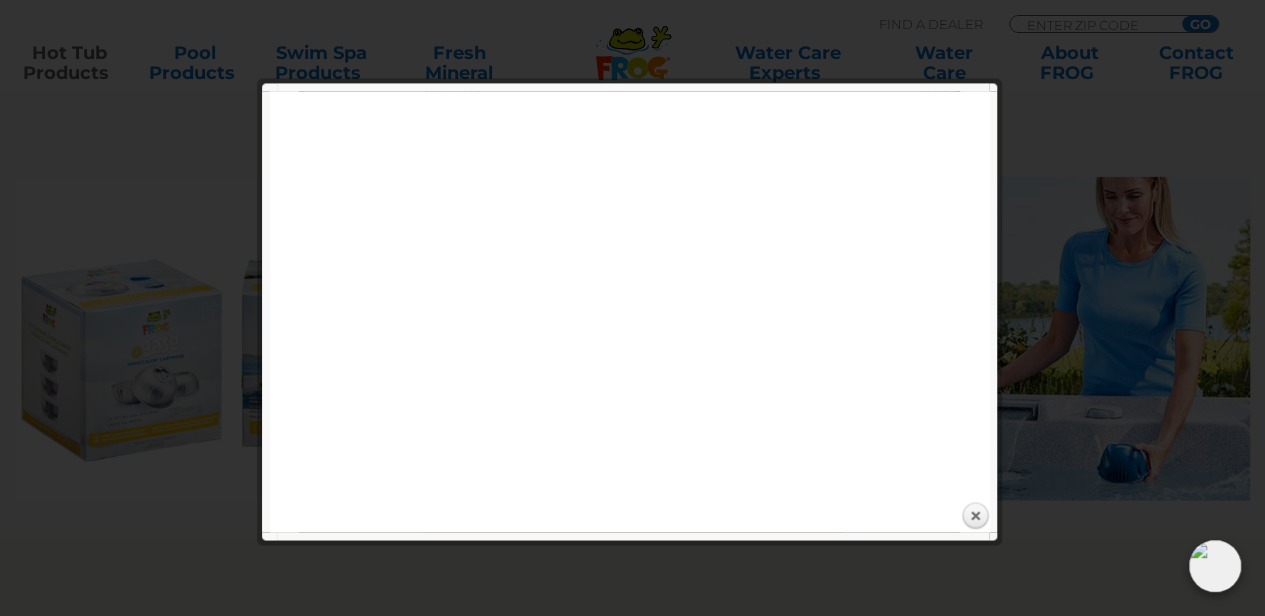 scroll, scrollTop: 1500, scrollLeft: 0, axis: vertical 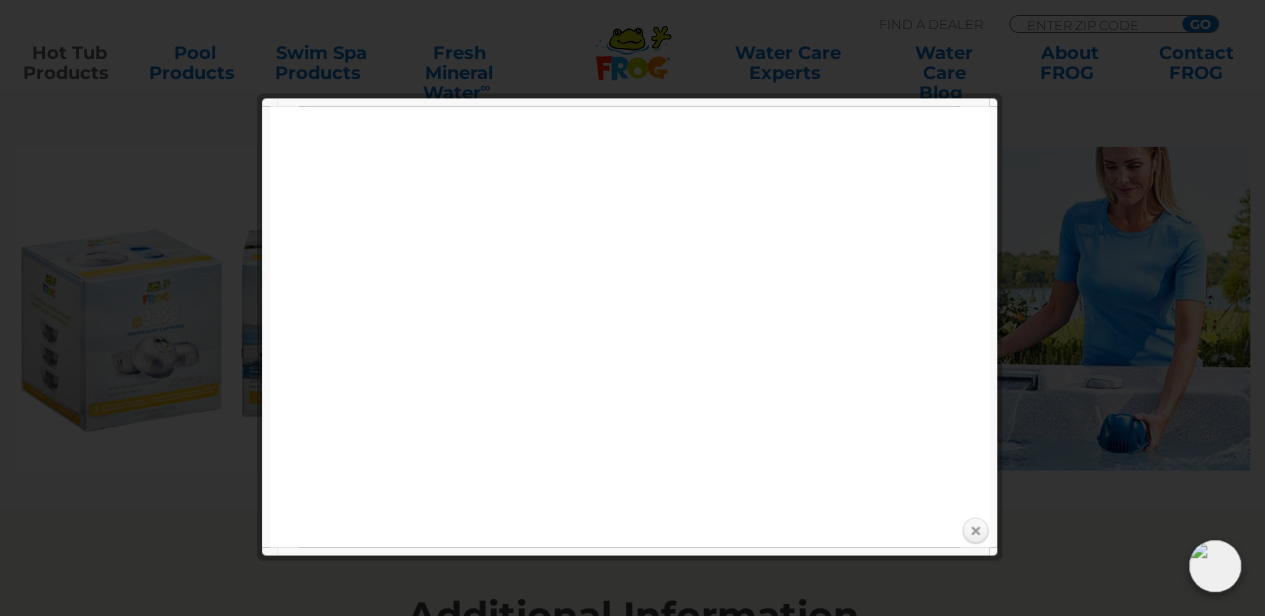 click on "Close" at bounding box center [975, 531] 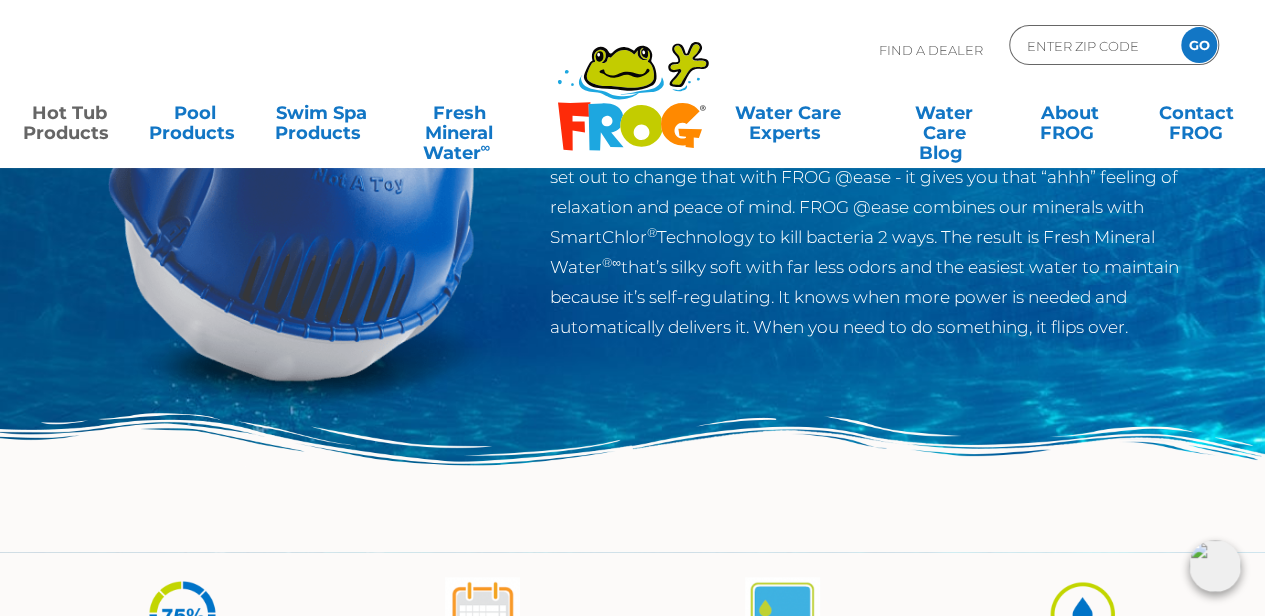 scroll, scrollTop: 0, scrollLeft: 0, axis: both 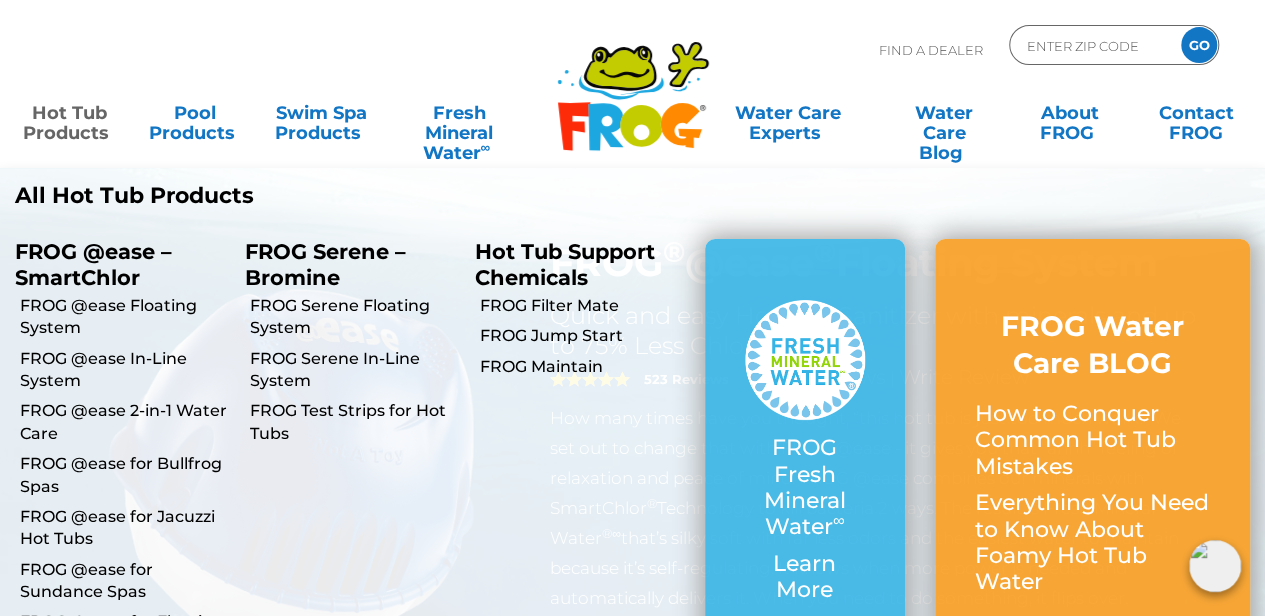 click on "Hot Tub  Products" at bounding box center [69, 113] 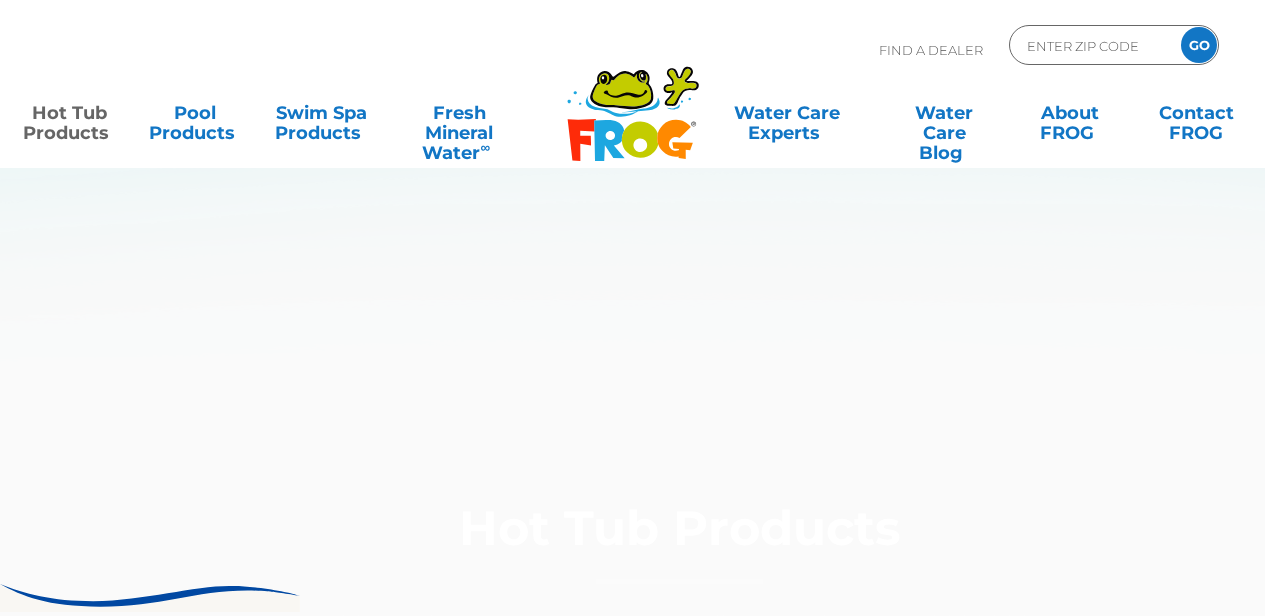 scroll, scrollTop: 0, scrollLeft: 0, axis: both 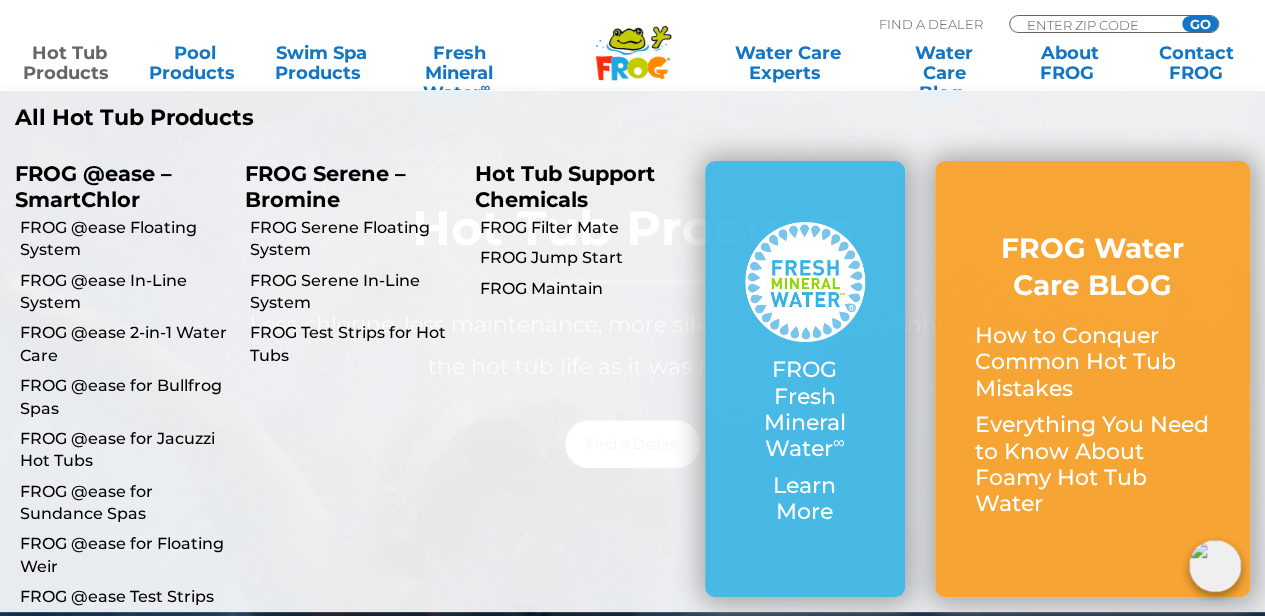 click on "Hot Tub  Products" at bounding box center [69, 63] 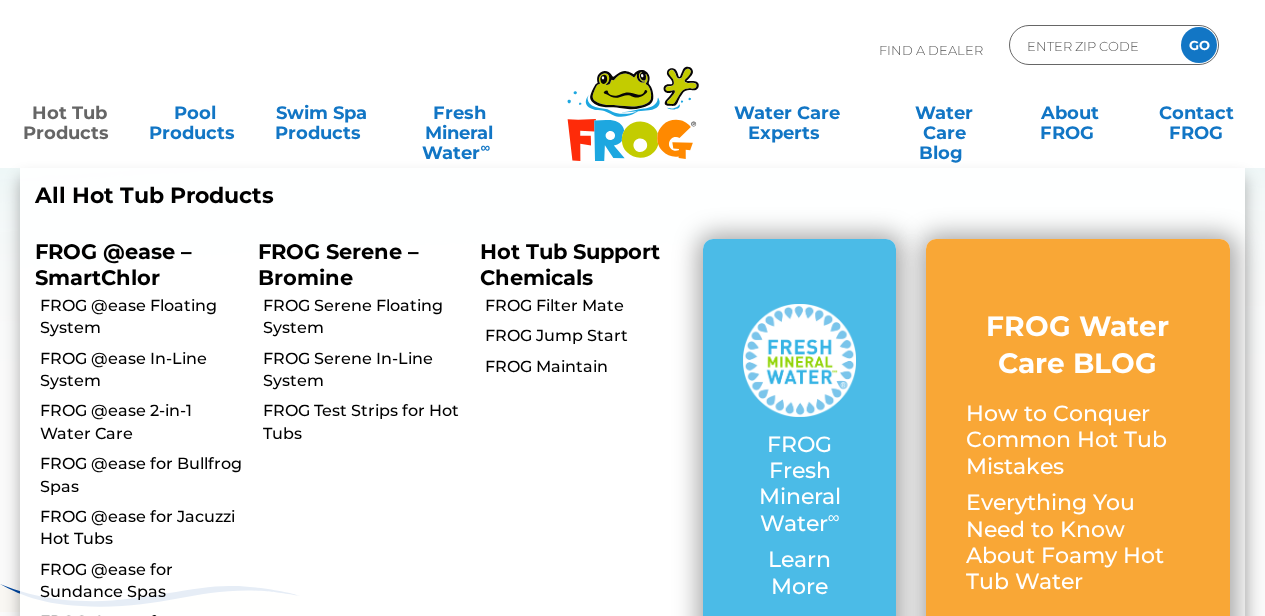 scroll, scrollTop: 0, scrollLeft: 0, axis: both 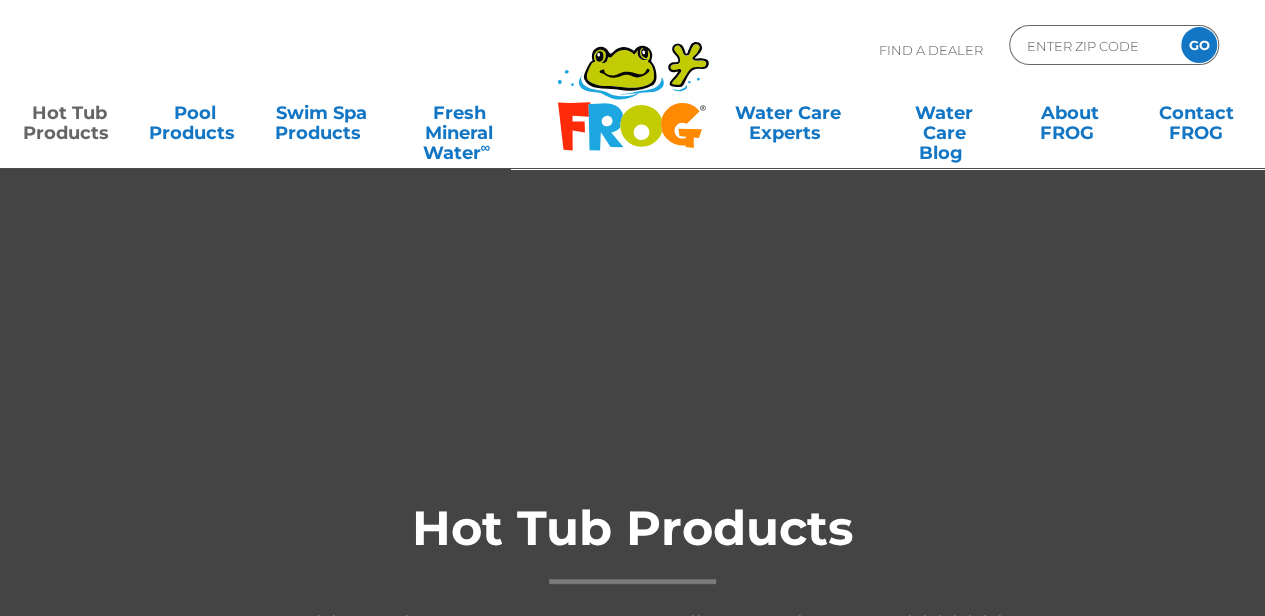 click on "Hot Tub  Products" at bounding box center (69, 113) 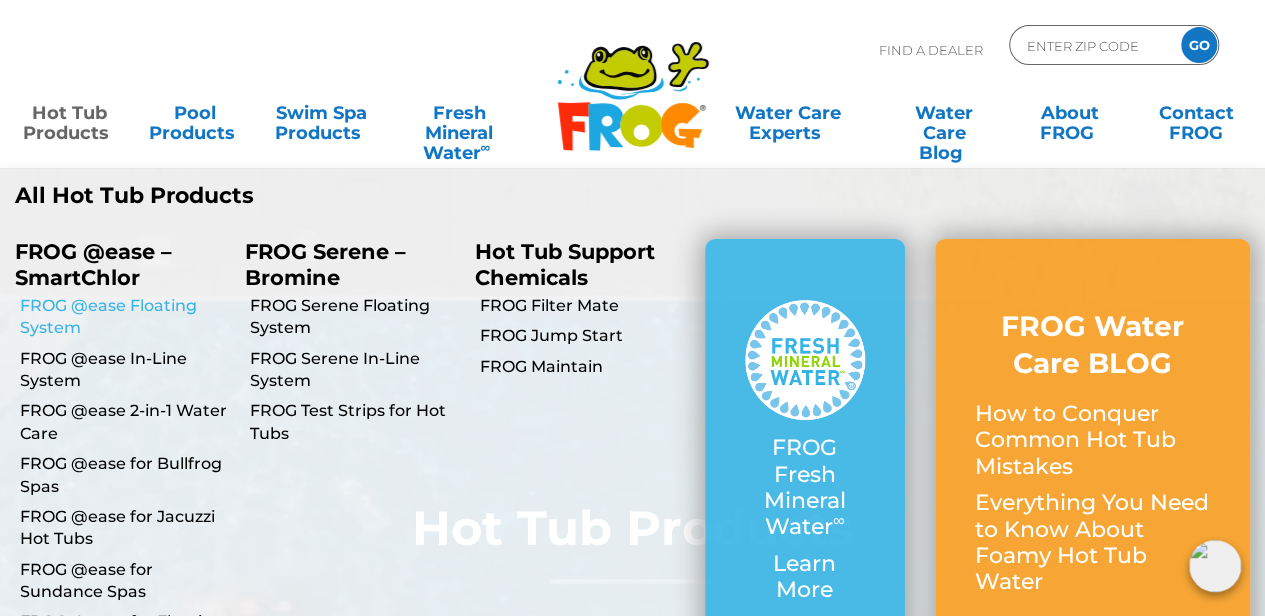 click on "FROG @ease Floating System" at bounding box center (125, 317) 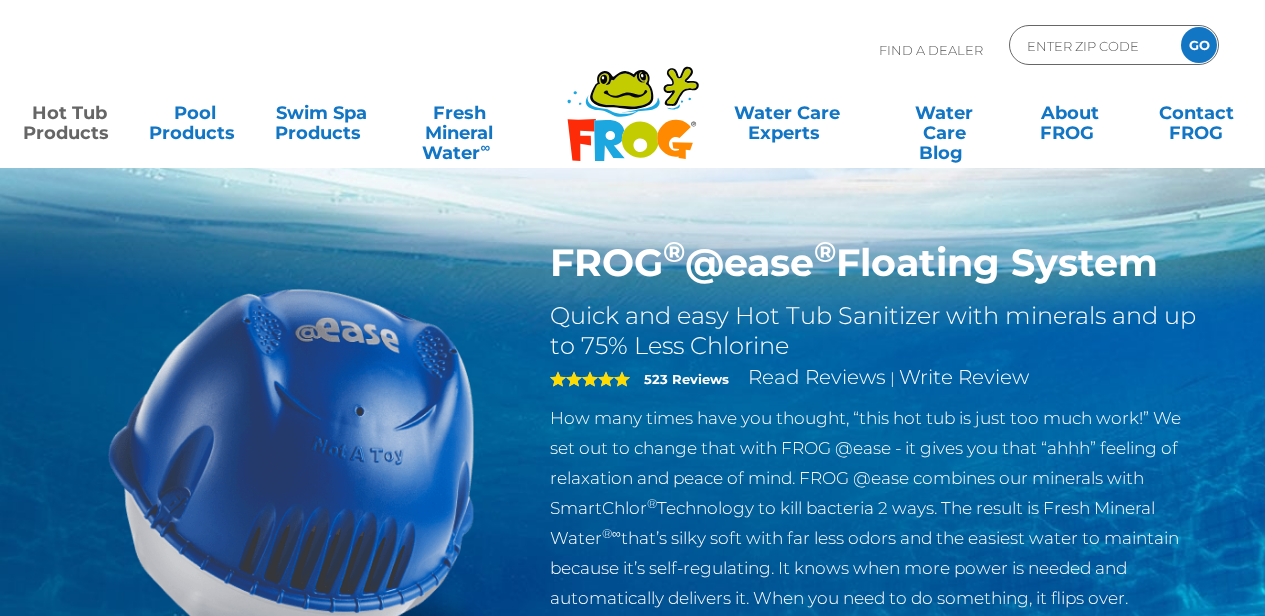 scroll, scrollTop: 0, scrollLeft: 0, axis: both 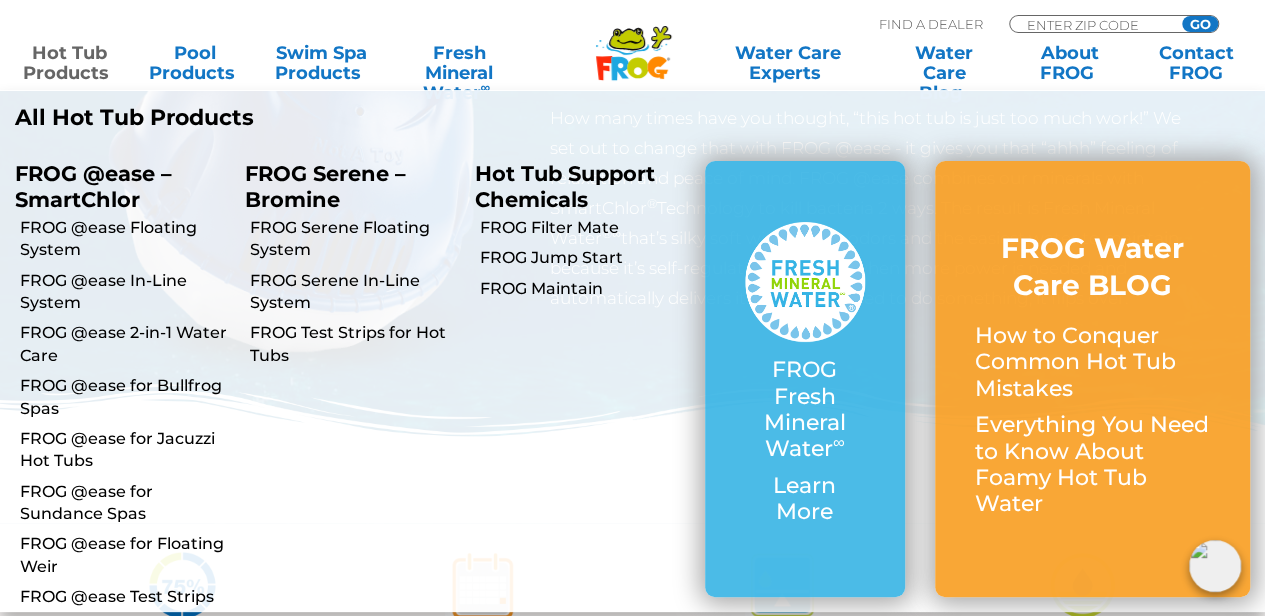 click on "Hot Tub  Products" at bounding box center [69, 63] 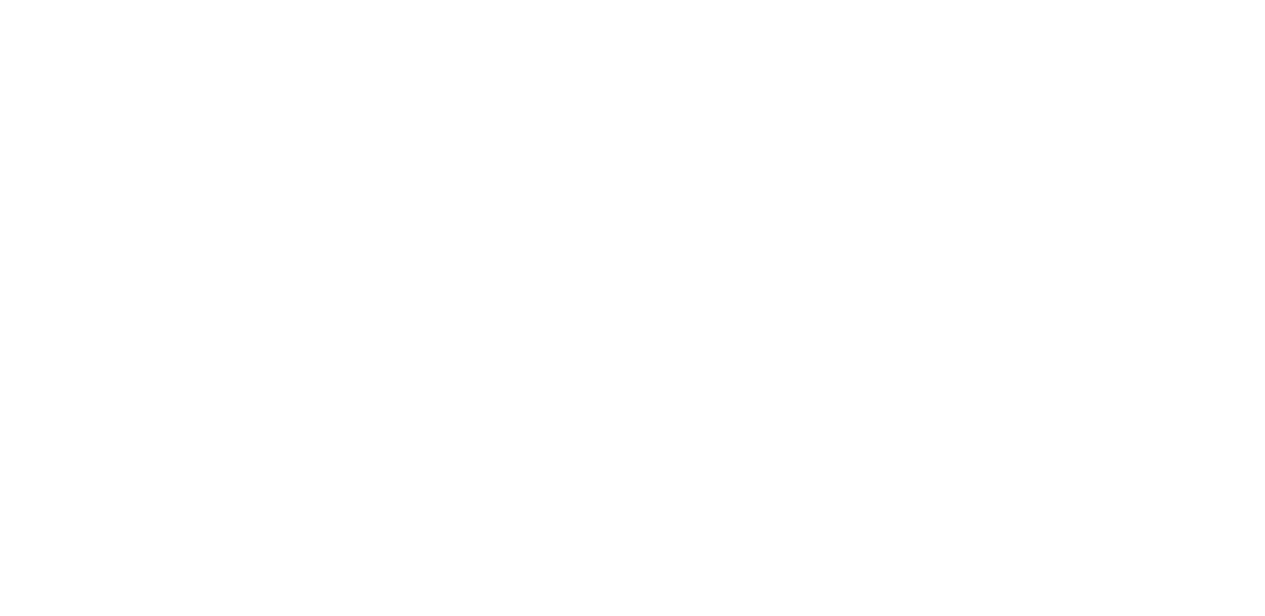 scroll, scrollTop: 0, scrollLeft: 0, axis: both 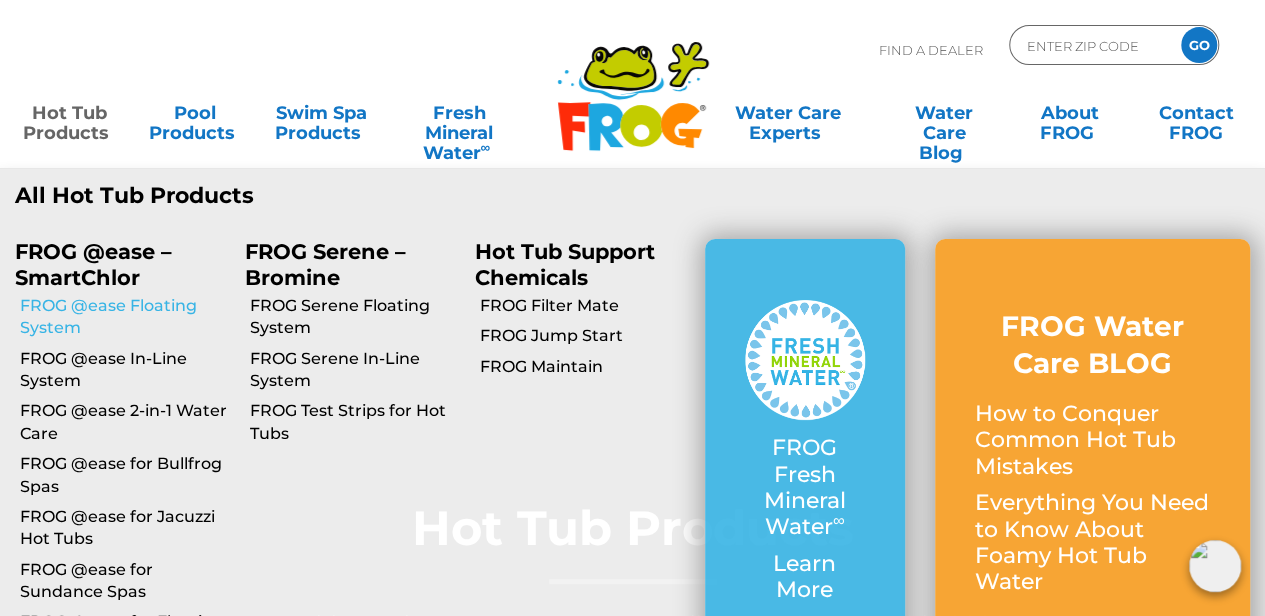 click on "FROG @ease Floating System" at bounding box center [125, 317] 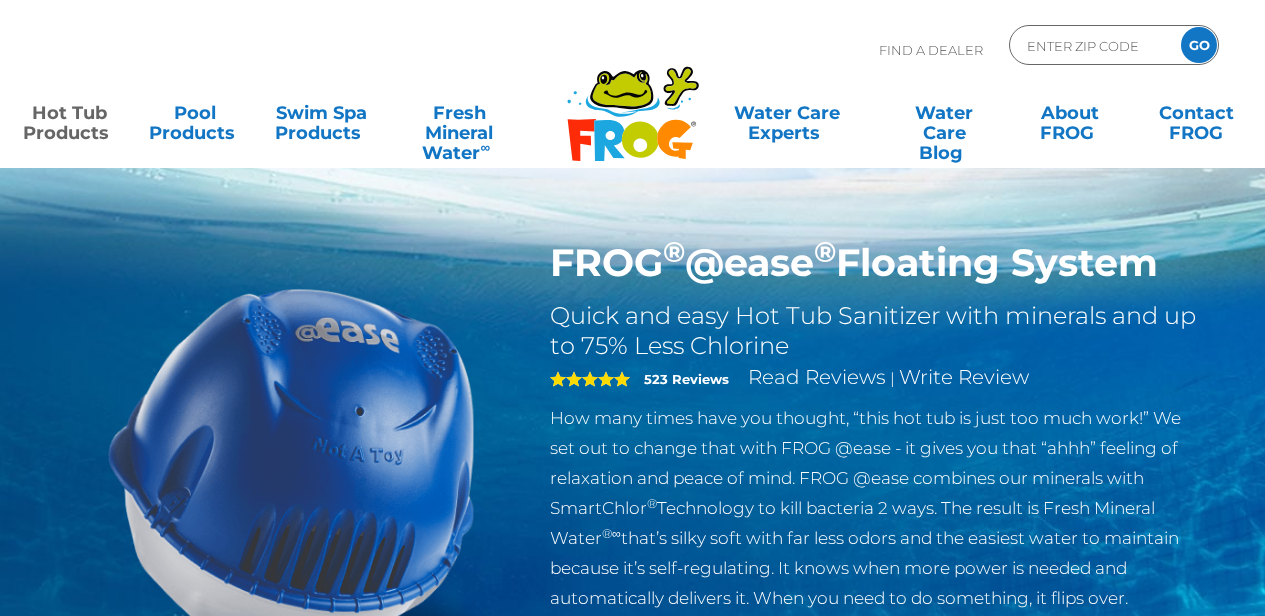 scroll, scrollTop: 0, scrollLeft: 0, axis: both 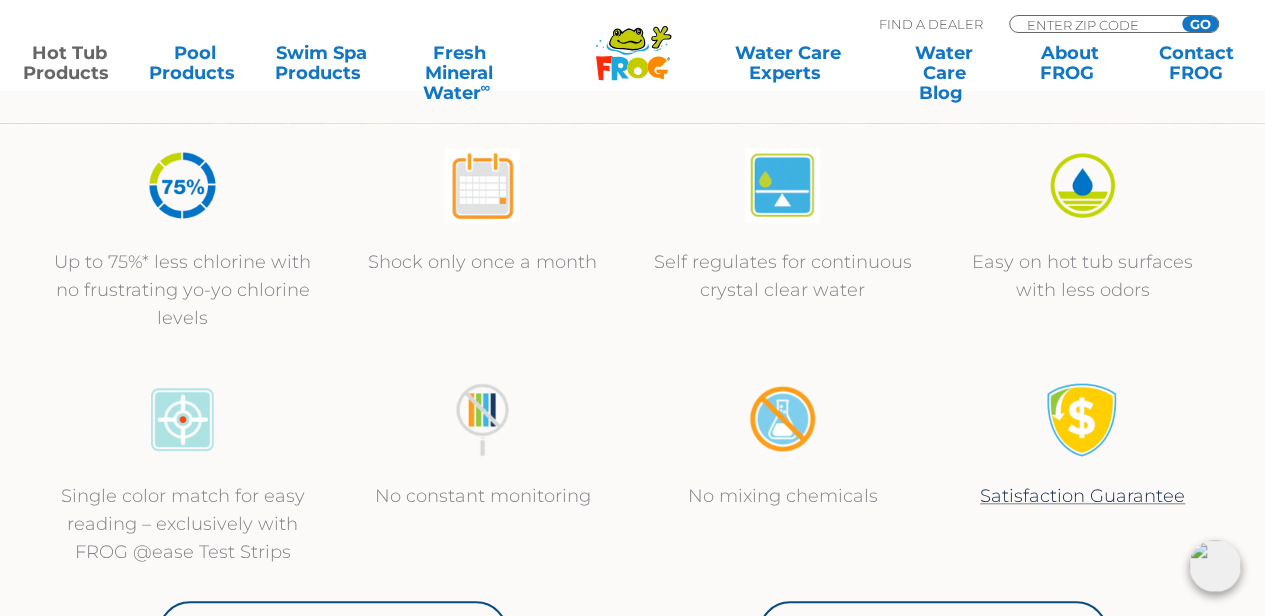 click on "MENU MENU Hot Tub  Products
All Hot Tub Products
FROG @ease – SmartChlor FROG @ease Floating System FROG @ease In-Line System FROG @ease 2-in-1 Water Care FROG @ease for Bullfrog Spas FROG @ease for Jacuzzi Hot Tubs FROG @ease for Sundance Spas FROG @ease for Floating Weir FROG @ease Test Strips
FROG Serene – Bromine FROG Serene Floating System FROG Serene In-Line System FROG Test Strips for Hot Tubs
Hot Tub Support Chemicals FROG Filter Mate FROG Jump Start FROG Maintain
FROG Fresh Mineral Water ∞
Learn More
FROG Water Care BLOG
How to Conquer Common Hot Tub Mistakes
Everything You Need to Know About Foamy Hot Tub Water
Pool  Products
All Pool Products
2K to 5K Gallons  Flippin’ FROG 5K to 10K Gallons Flippin' FROG XL
Up to 25K Gallons POOL FROG Model 6100 FROG Leap FROG Pool Tender INSTANT FROG Up to 40K Gallons" at bounding box center (632, 46) 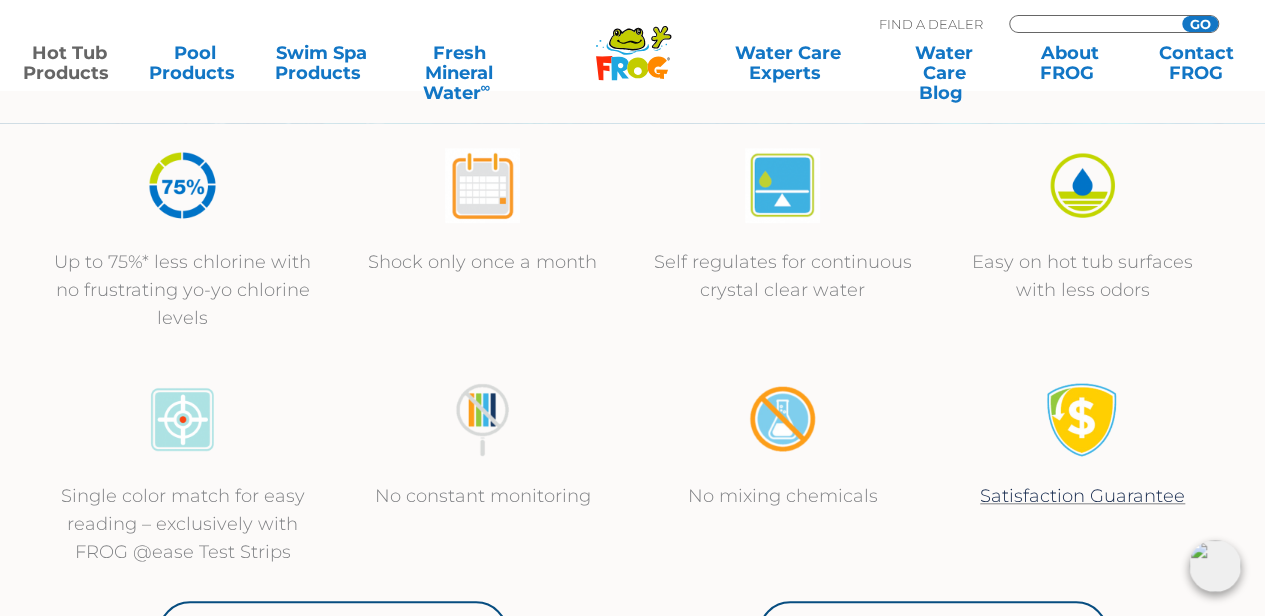 click at bounding box center [1092, 24] 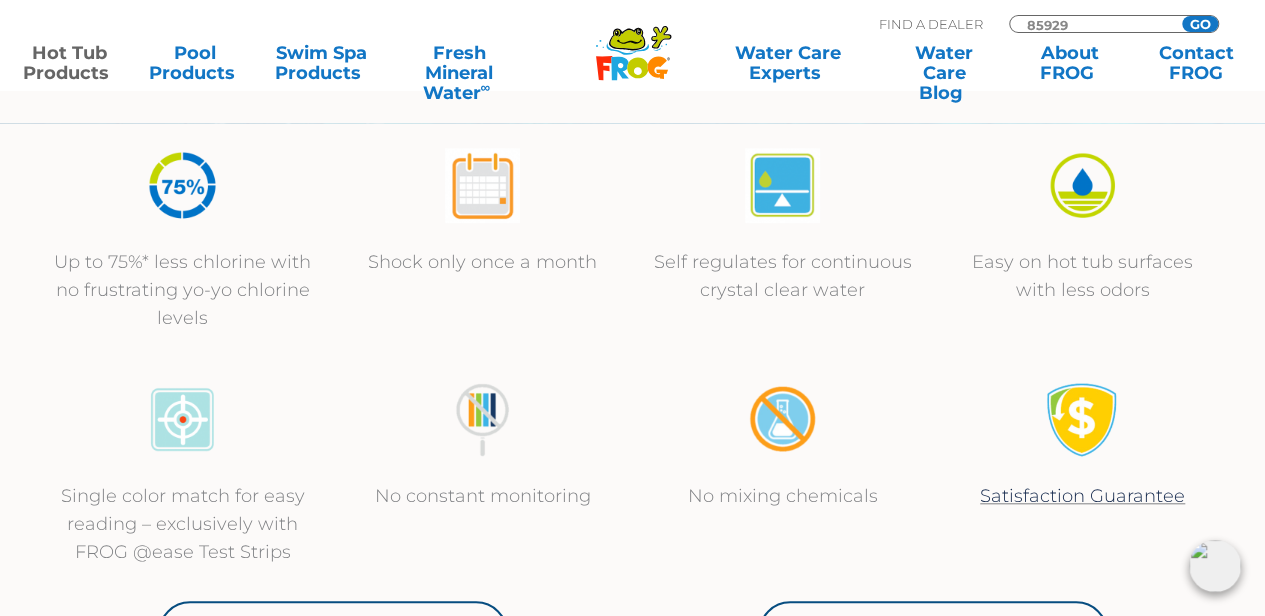 type on "85929" 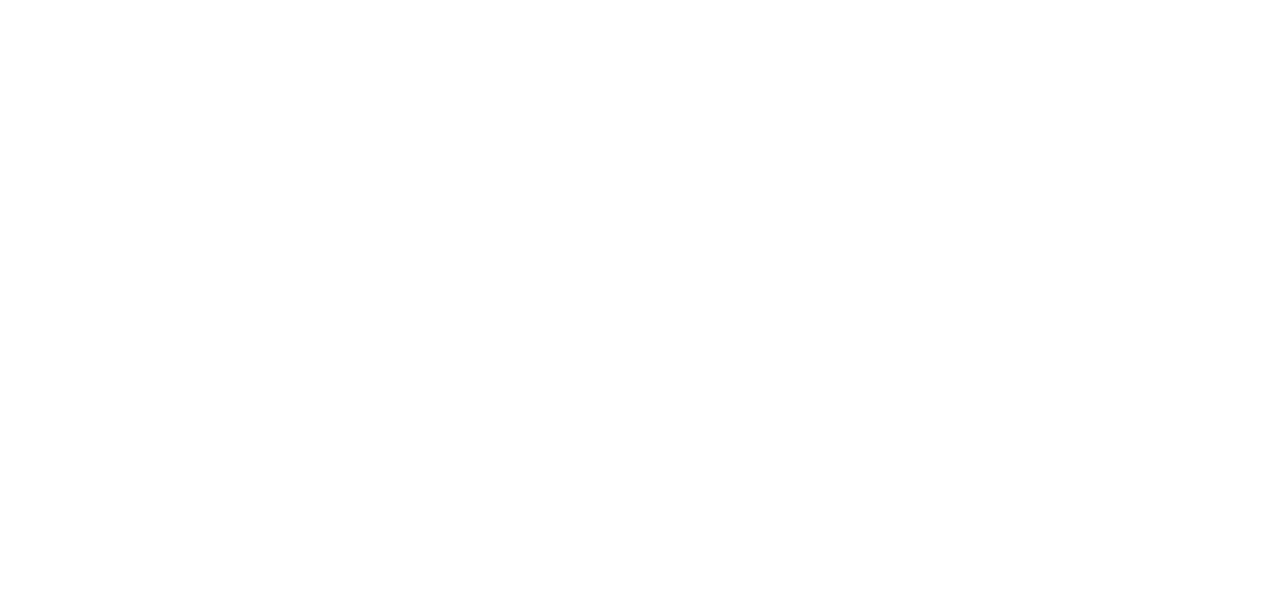 scroll, scrollTop: 0, scrollLeft: 0, axis: both 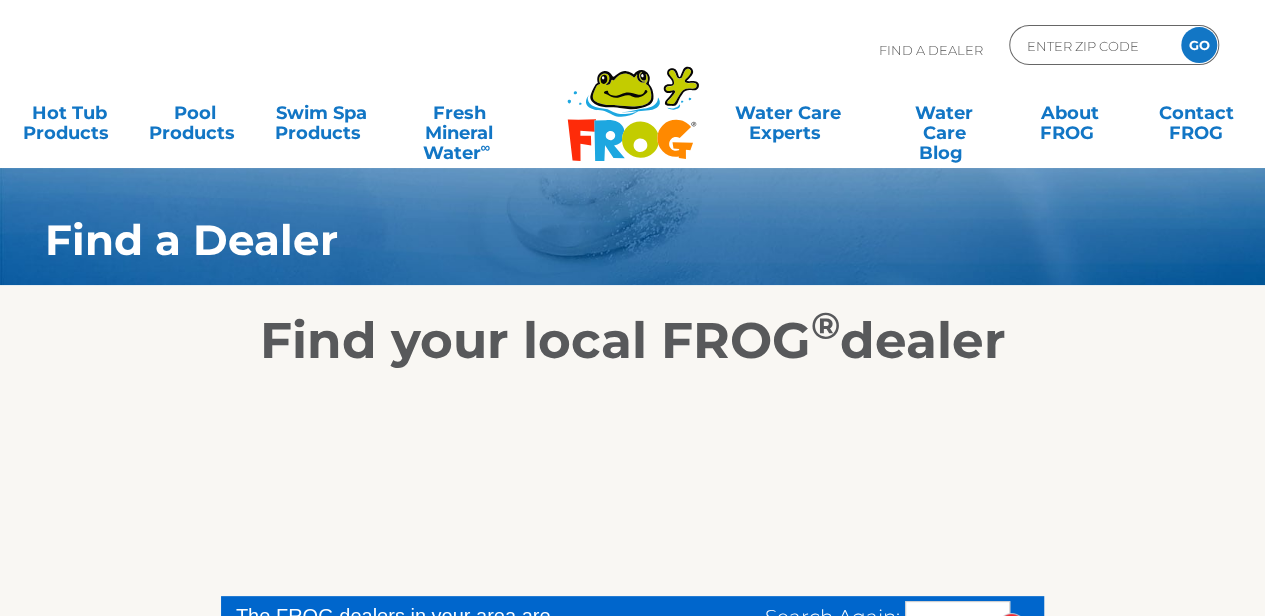 click on "Find A Dealer
ENTER ZIP CODE
GO
MENU MENU Hot Tub  Products
All Hot Tub Products
FROG @ease – SmartChlor FROG @ease Floating System FROG @ease In-Line System FROG @ease 2-in-1 Water Care FROG @ease for Bullfrog Spas FROG @ease for Jacuzzi Hot Tubs FROG @ease for Sundance Spas FROG @ease for Floating Weir FROG @ease Test Strips
FROG Serene – Bromine FROG Serene Floating System FROG Serene In-Line System FROG Test Strips for Hot Tubs
Hot Tub Support Chemicals FROG Filter Mate FROG Jump Start FROG Maintain
∞
Learn More" at bounding box center [632, 84] 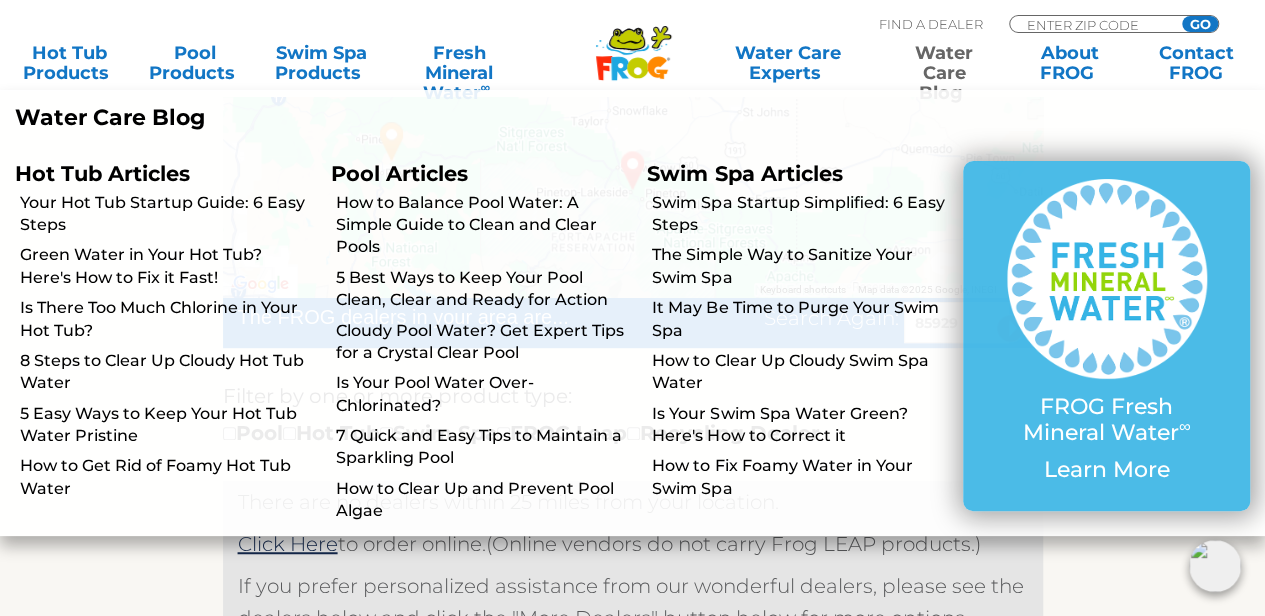 scroll, scrollTop: 300, scrollLeft: 0, axis: vertical 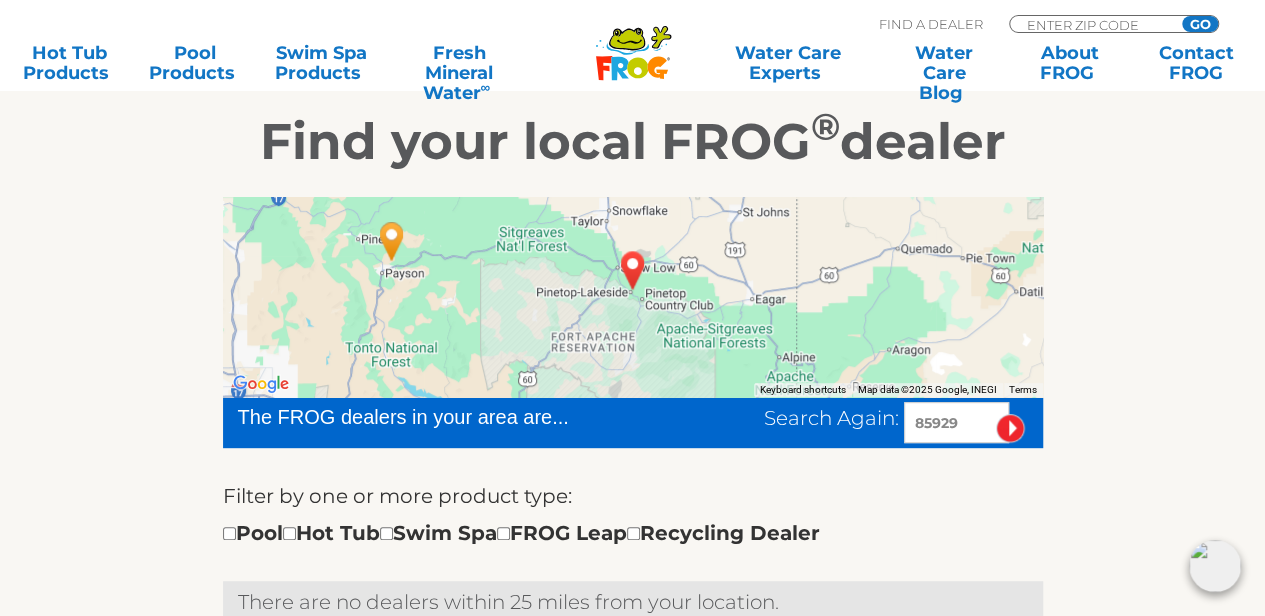 click at bounding box center (633, 270) 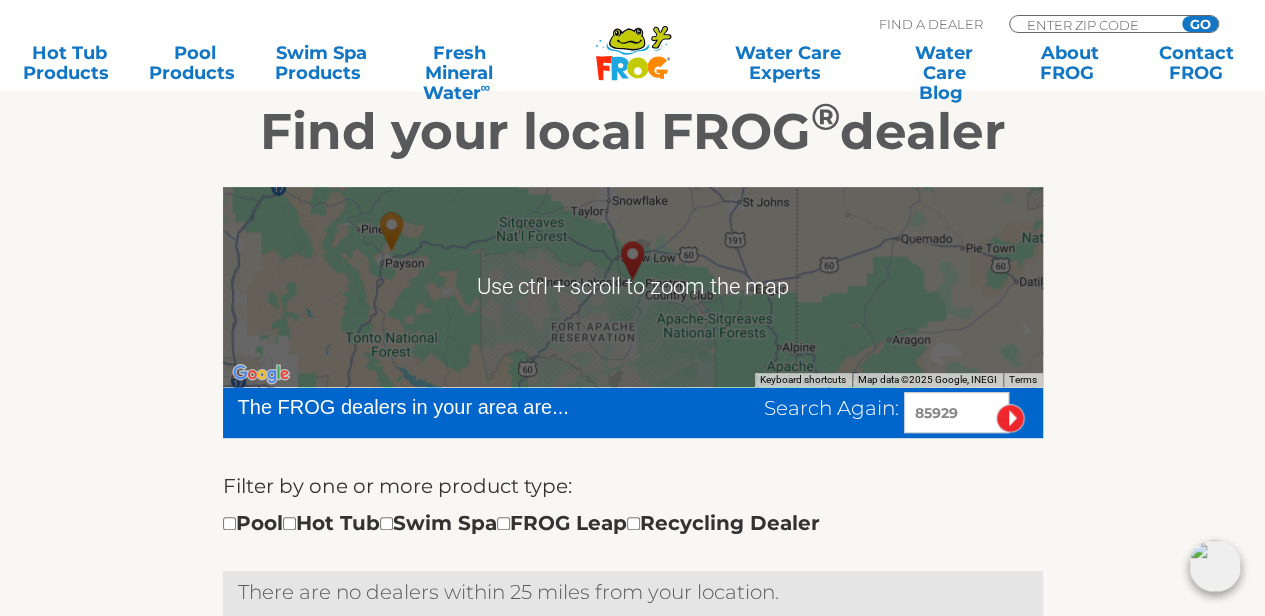 scroll, scrollTop: 300, scrollLeft: 0, axis: vertical 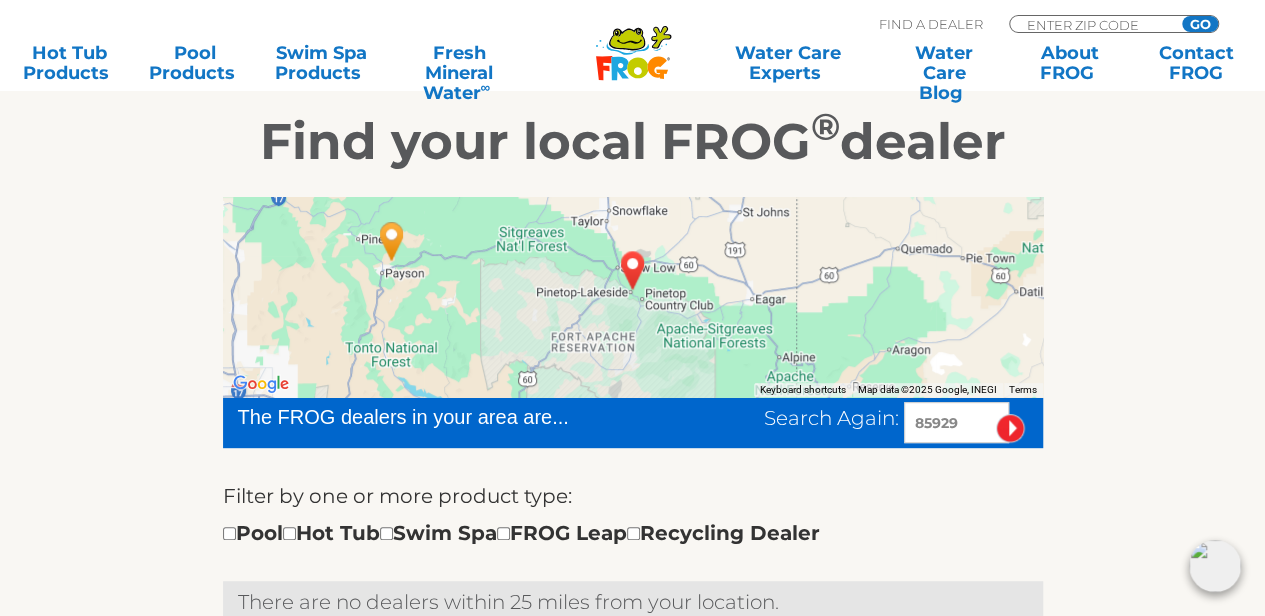 click at bounding box center (633, 270) 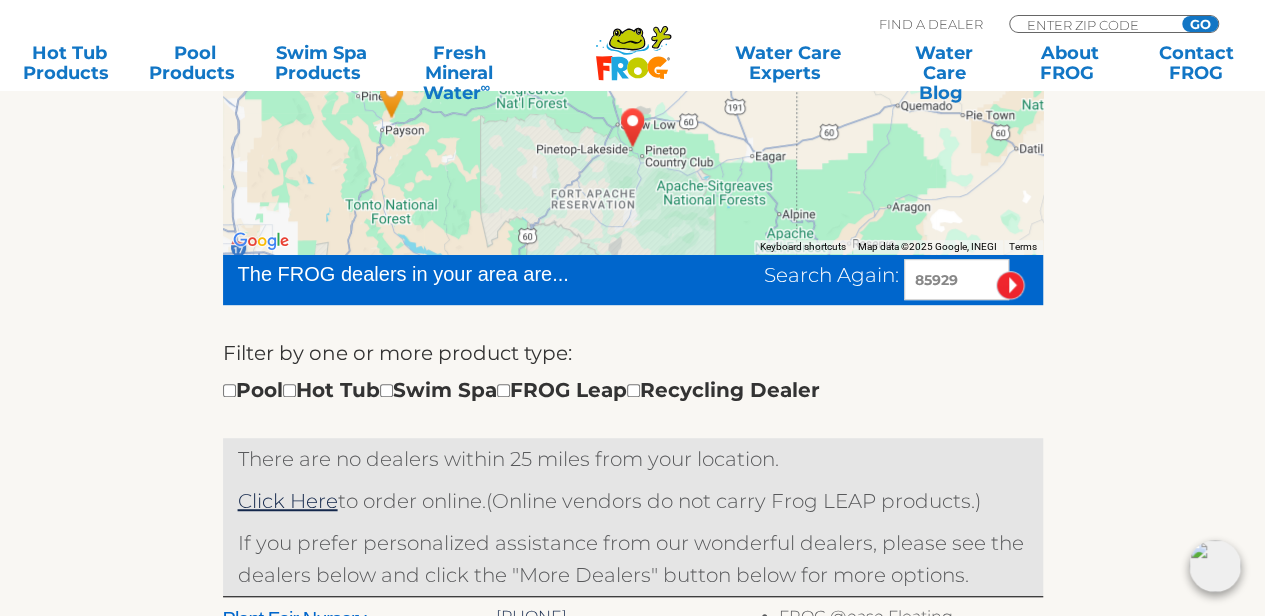scroll, scrollTop: 400, scrollLeft: 0, axis: vertical 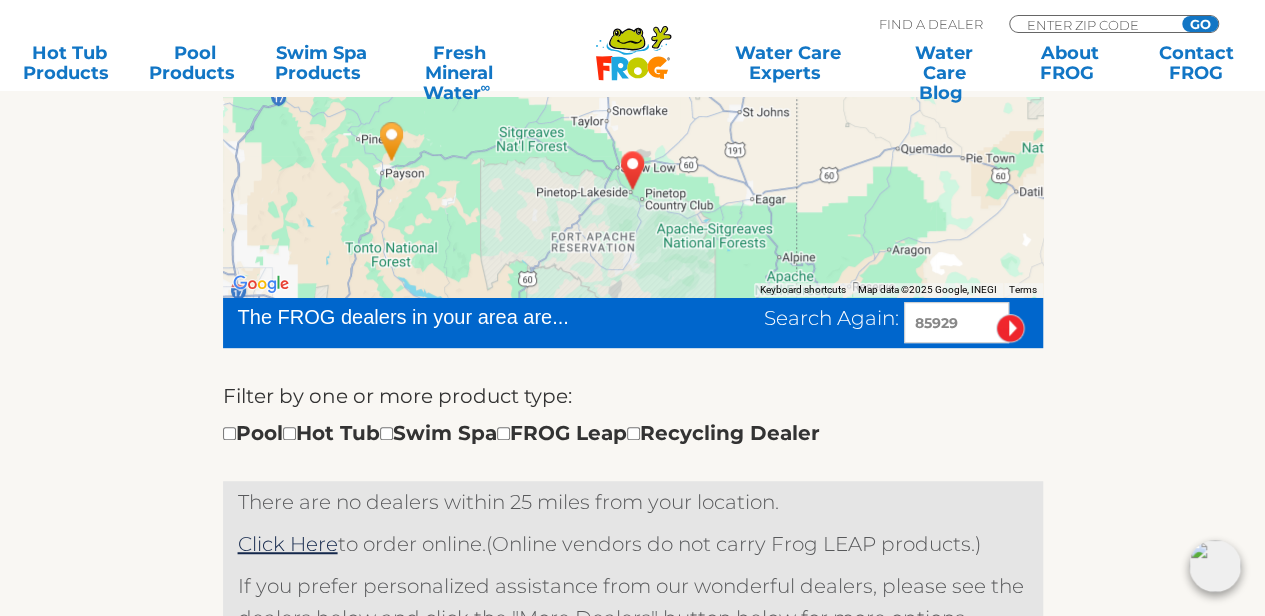 click at bounding box center (633, 170) 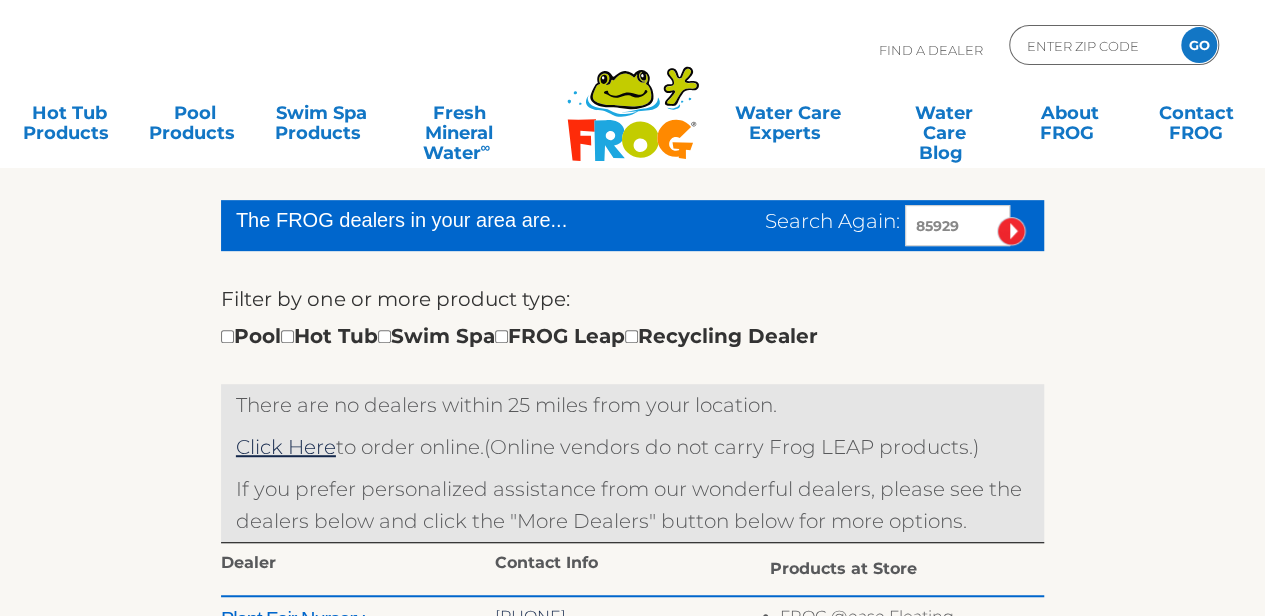 scroll, scrollTop: 497, scrollLeft: 0, axis: vertical 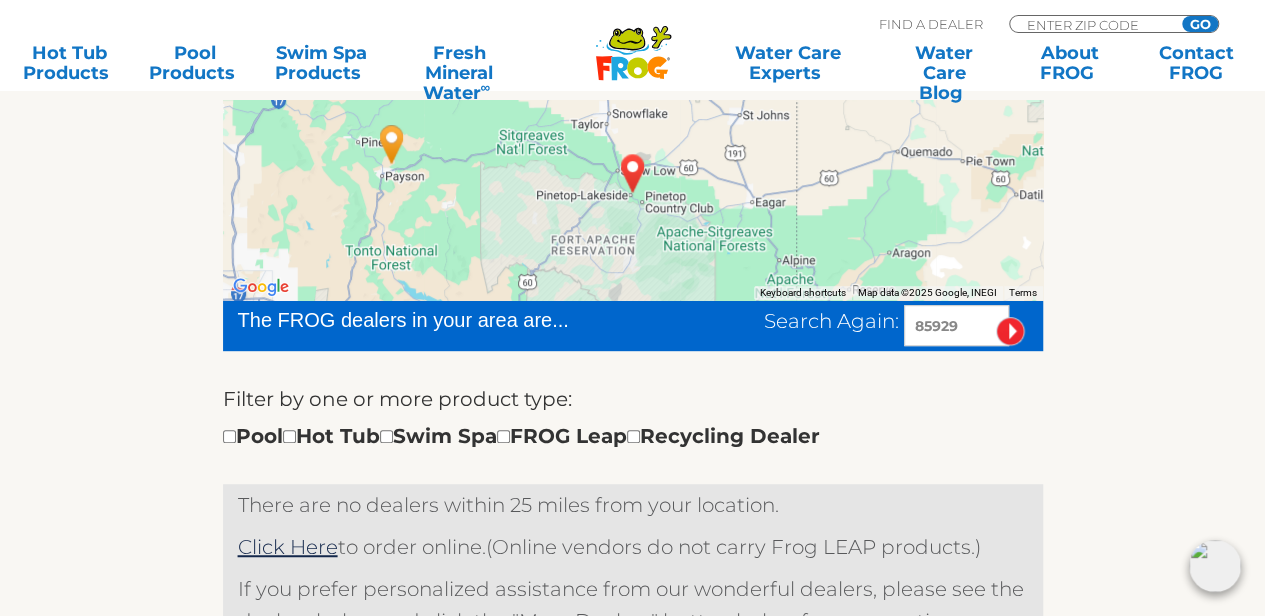 click at bounding box center (633, 173) 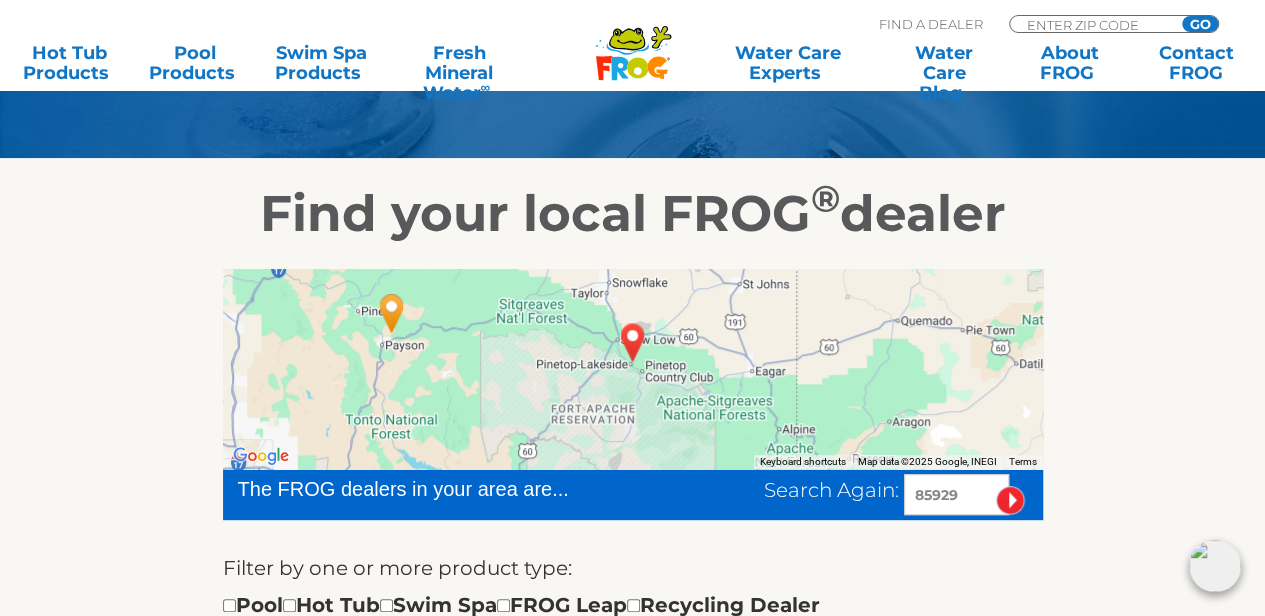 scroll, scrollTop: 200, scrollLeft: 0, axis: vertical 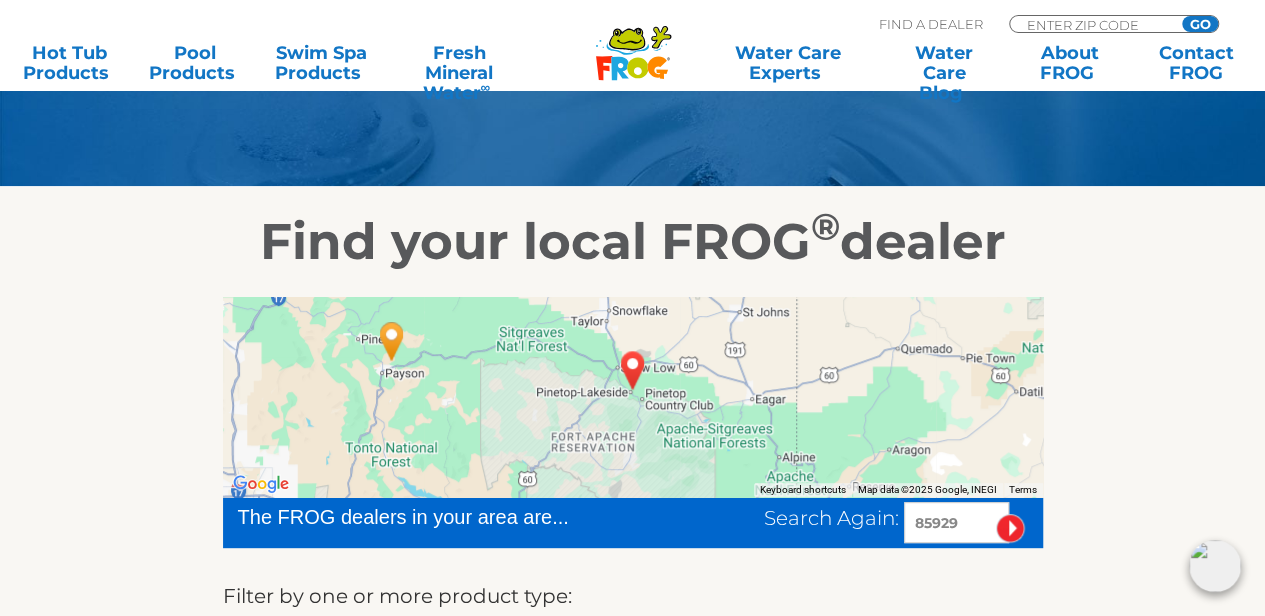 click on "The FROG dealers in your area are..." at bounding box center (439, 517) 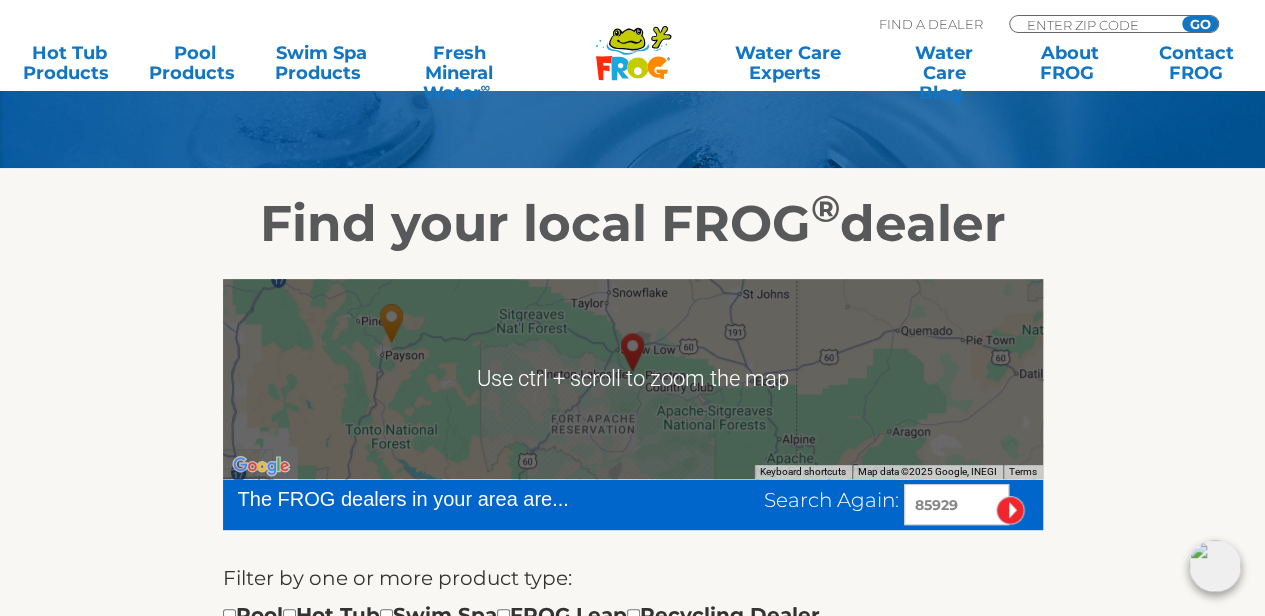 scroll, scrollTop: 200, scrollLeft: 0, axis: vertical 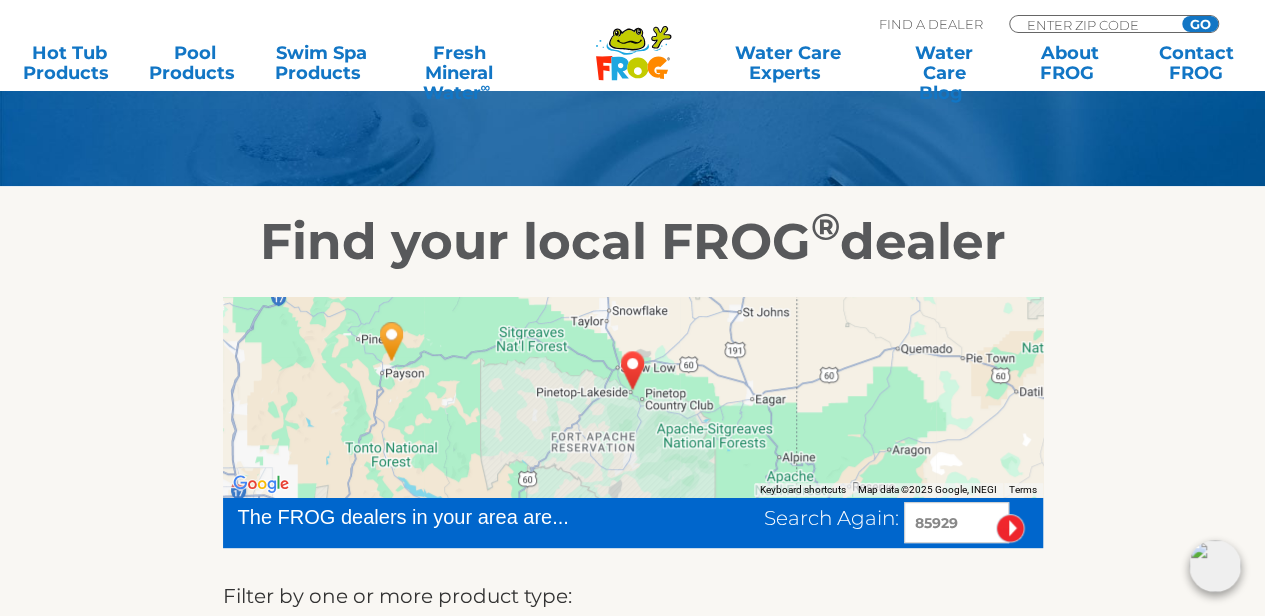 click at bounding box center [633, 370] 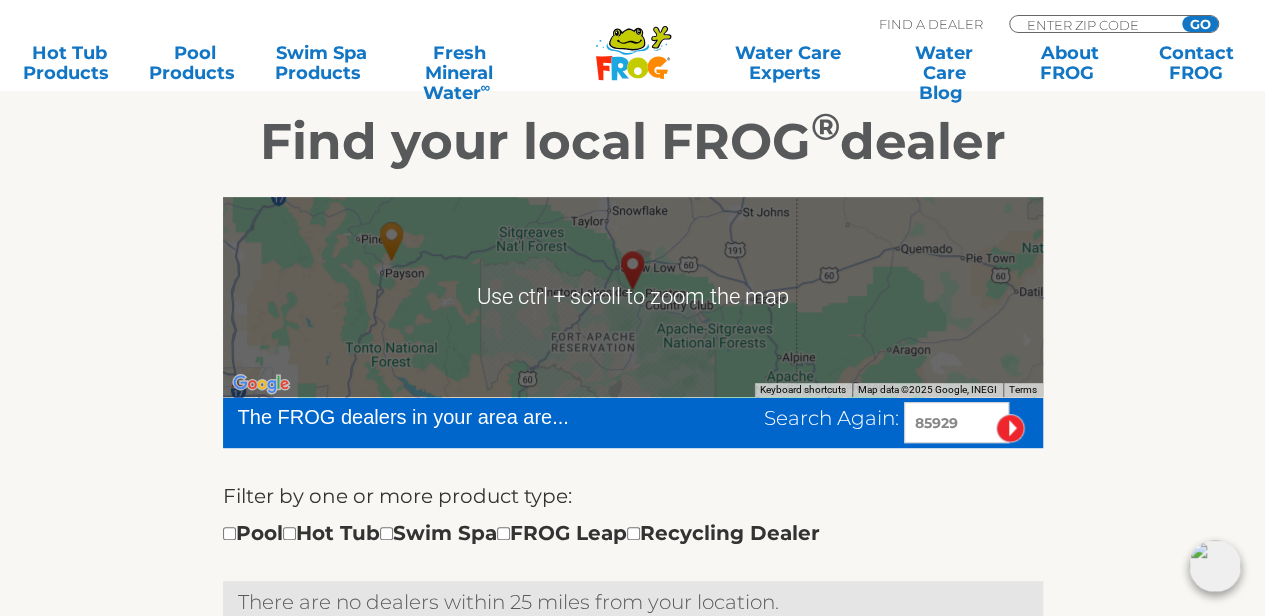 scroll, scrollTop: 200, scrollLeft: 0, axis: vertical 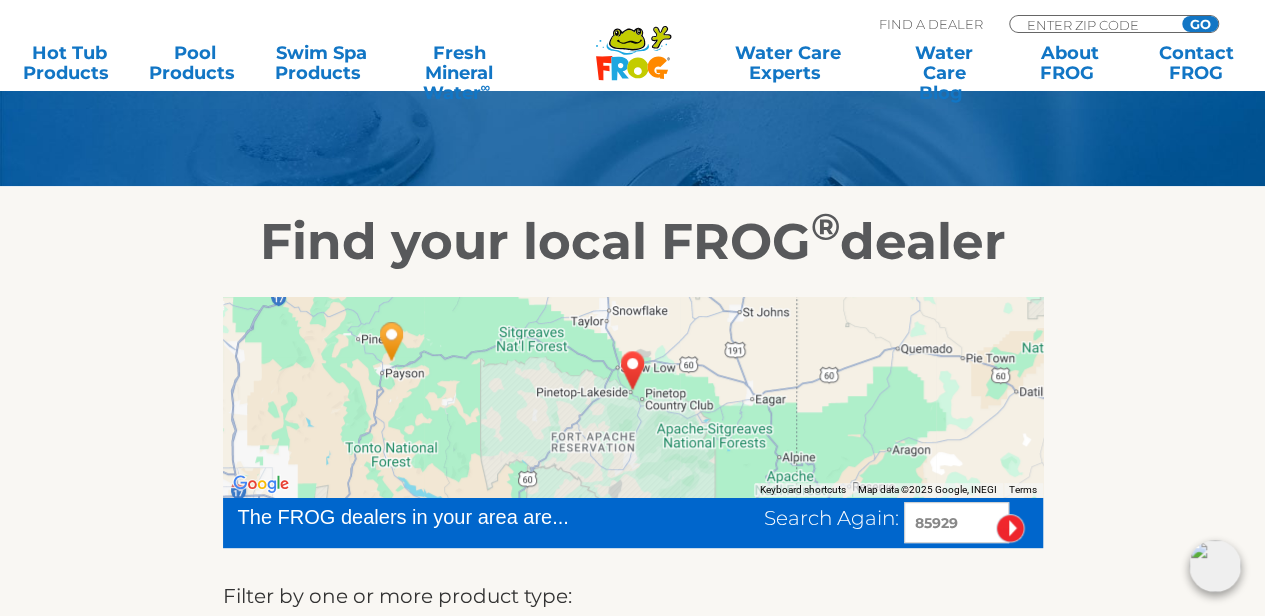 click at bounding box center (1010, 528) 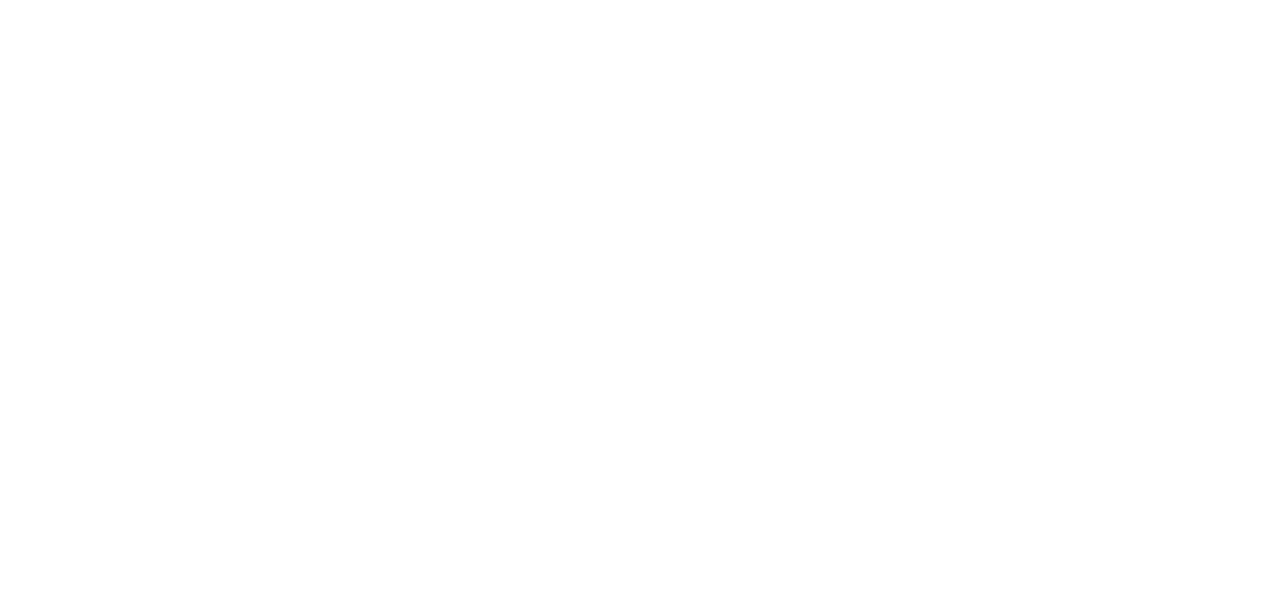 scroll, scrollTop: 0, scrollLeft: 0, axis: both 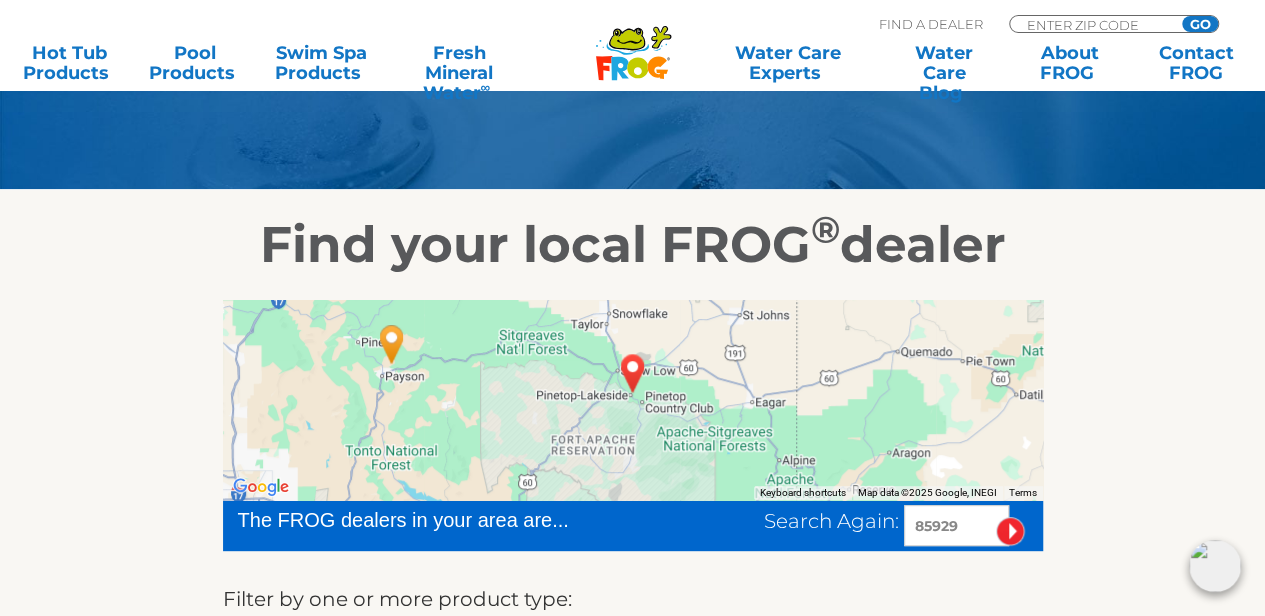 drag, startPoint x: 428, startPoint y: 439, endPoint x: 724, endPoint y: 399, distance: 298.69046 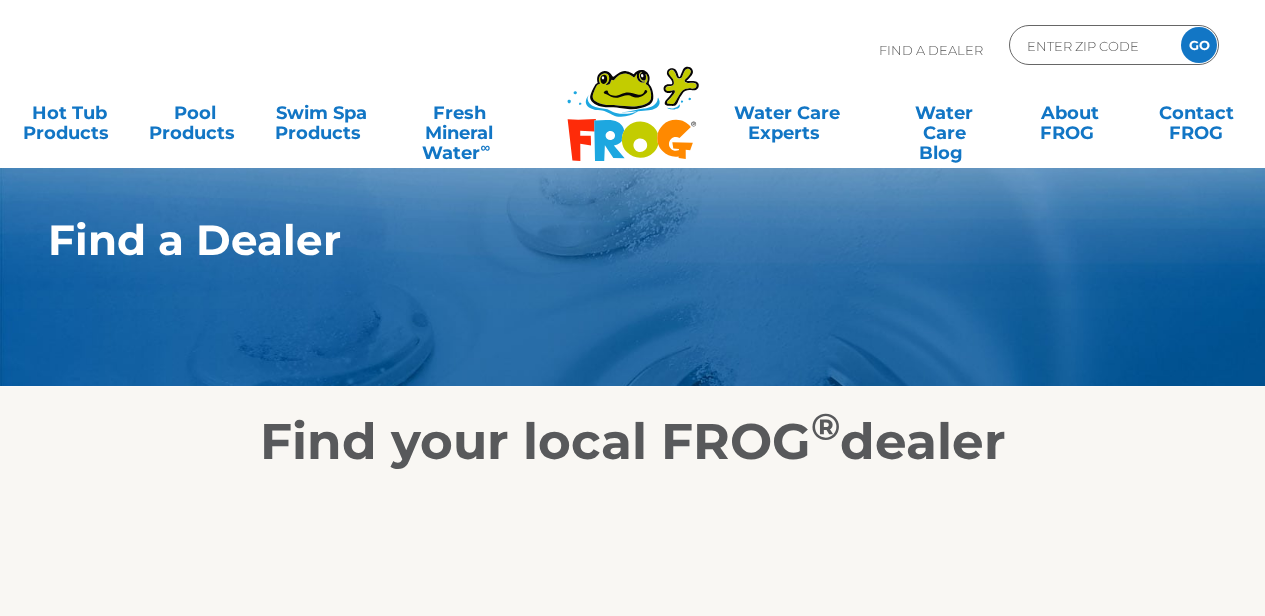 scroll, scrollTop: 200, scrollLeft: 0, axis: vertical 